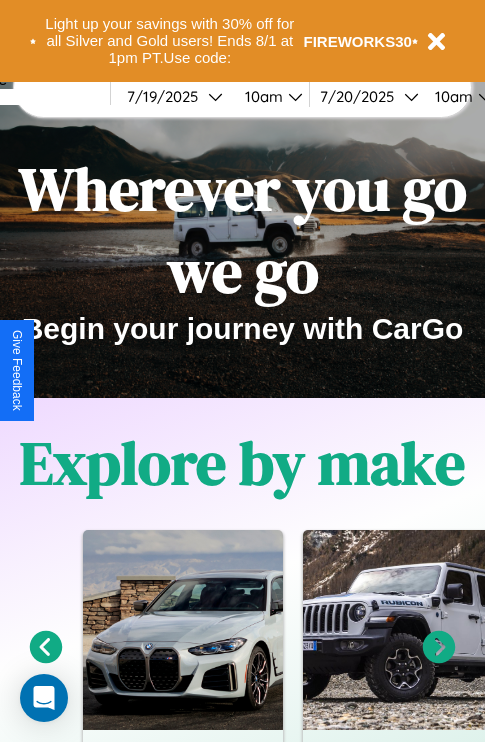 scroll, scrollTop: 308, scrollLeft: 0, axis: vertical 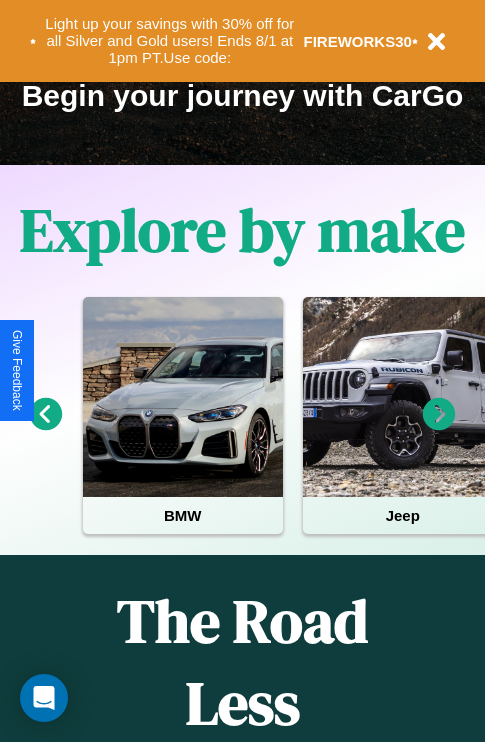 click 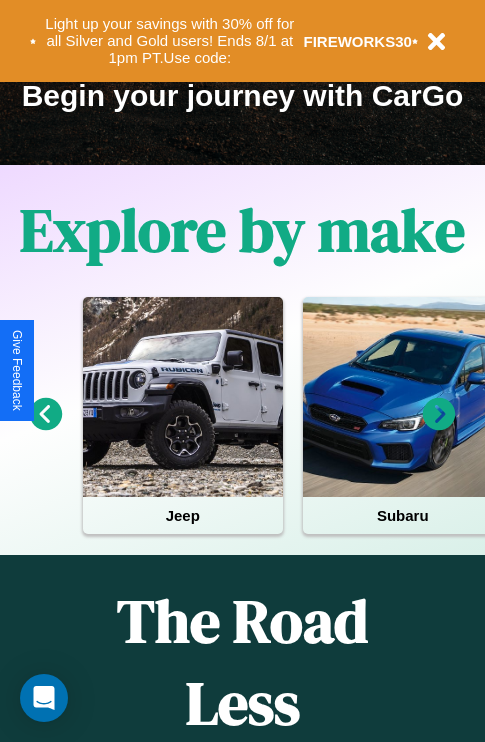 click 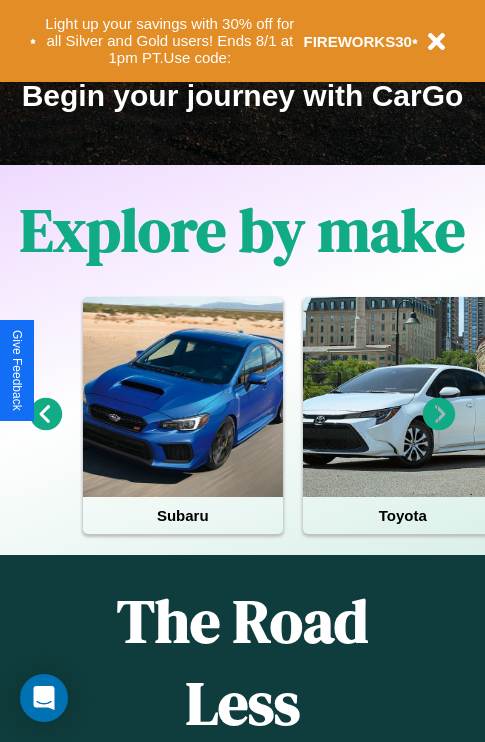 click 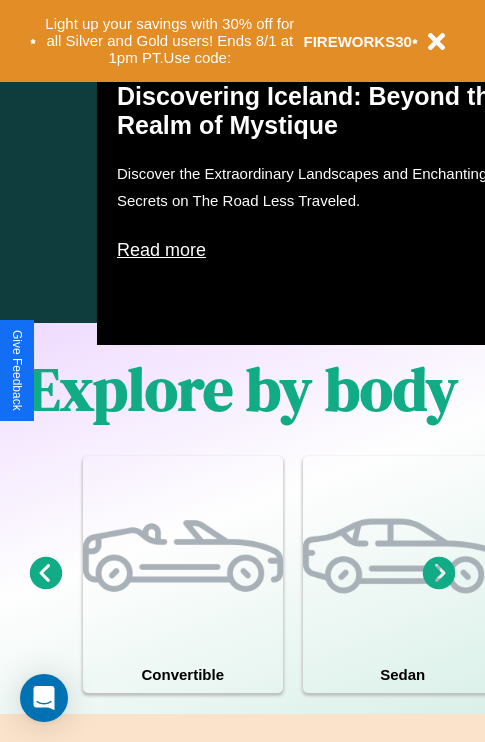 scroll, scrollTop: 2423, scrollLeft: 0, axis: vertical 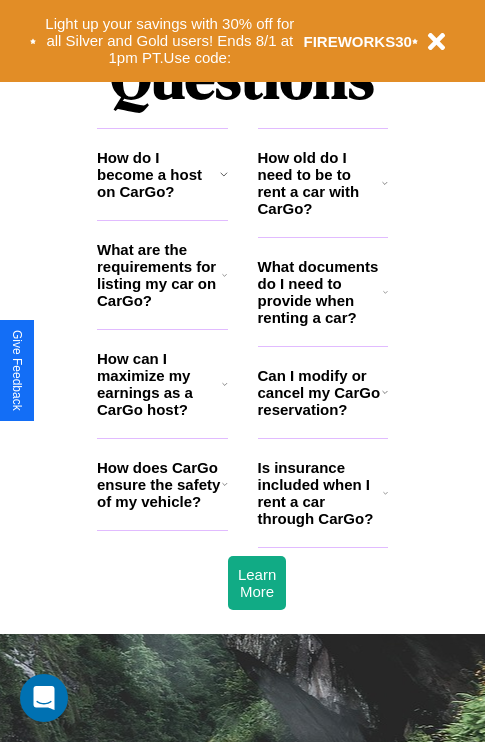 click on "How do I become a host on CarGo?" at bounding box center [158, 174] 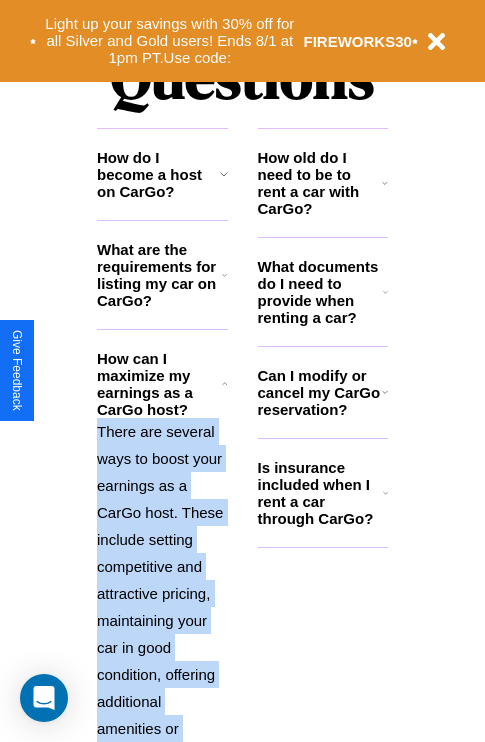 click on "There are several ways to boost your earnings as a CarGo host. These include setting competitive and attractive pricing, maintaining your car in good condition, offering additional amenities or services, and providing excellent customer service to earn positive reviews and repeat bookings." at bounding box center [162, 661] 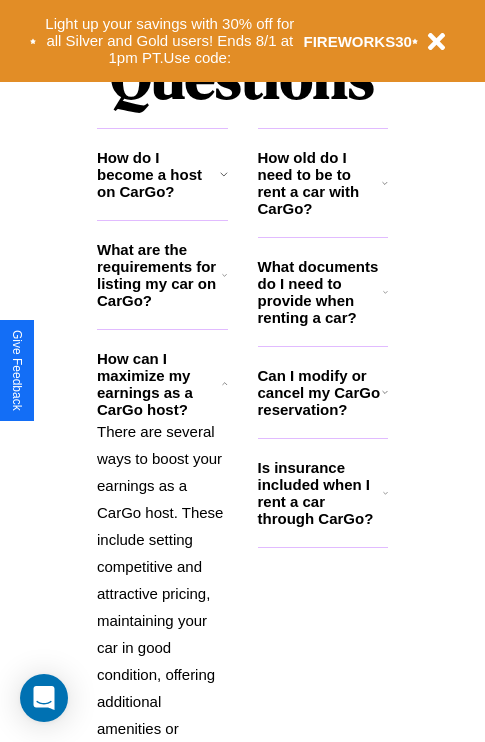 click on "What are the requirements for listing my car on CarGo?" at bounding box center [159, 275] 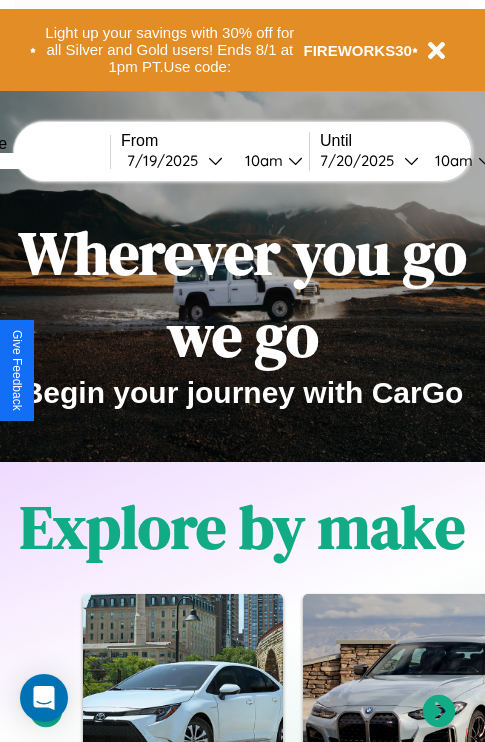 scroll, scrollTop: 0, scrollLeft: 0, axis: both 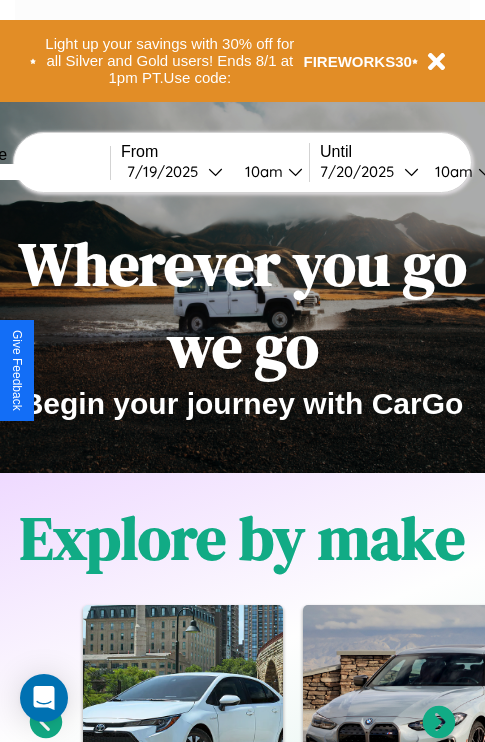 click at bounding box center (35, 172) 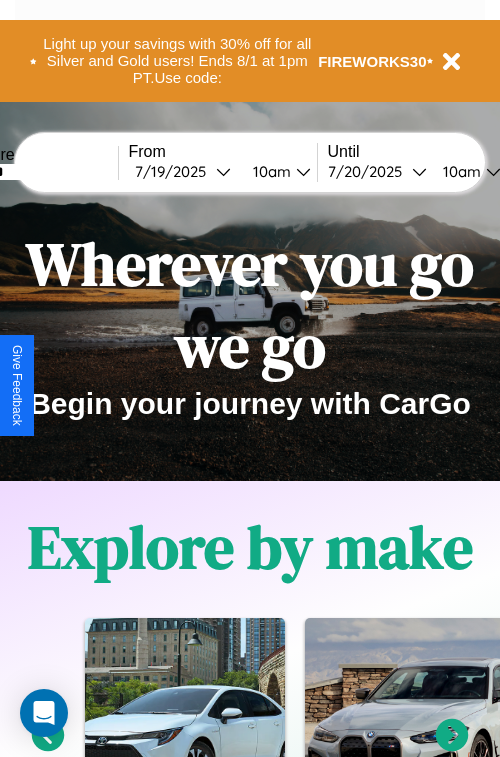 select on "*" 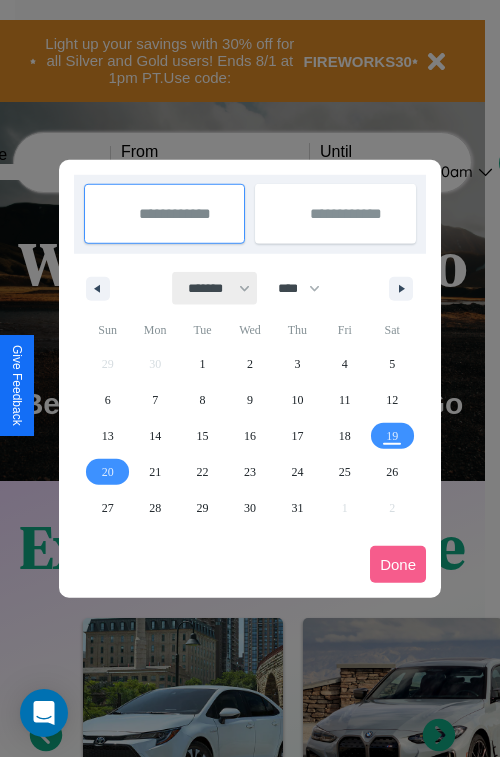 click on "******* ******** ***** ***** *** **** **** ****** ********* ******* ******** ********" at bounding box center [215, 288] 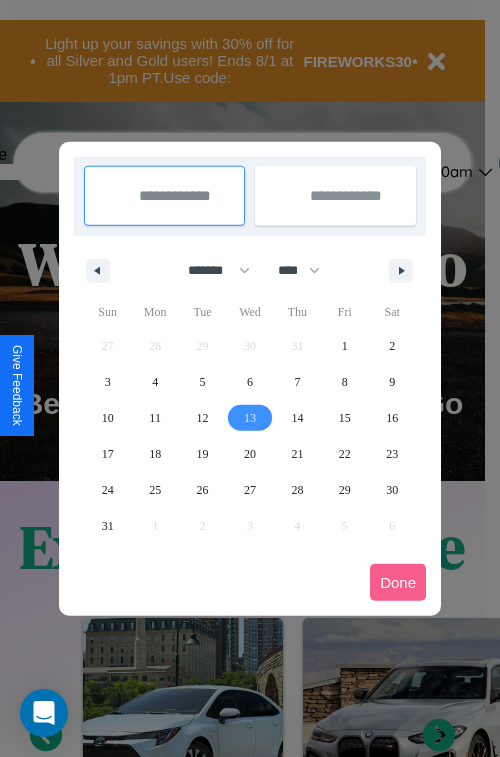 click on "13" at bounding box center (250, 418) 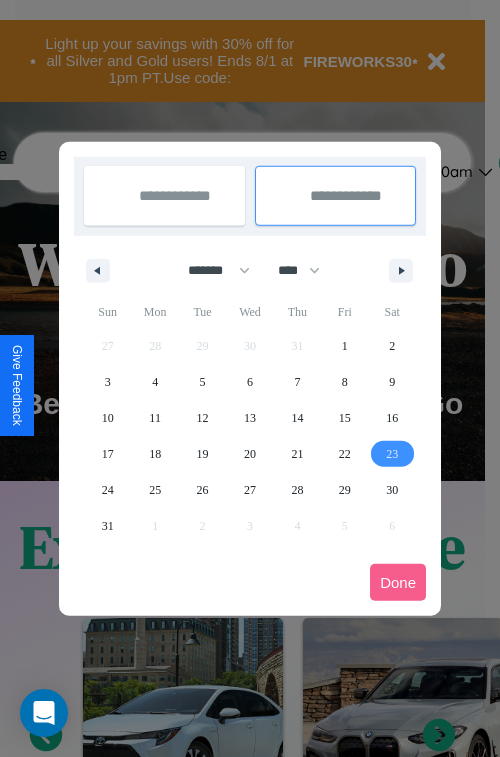 click on "23" at bounding box center (392, 454) 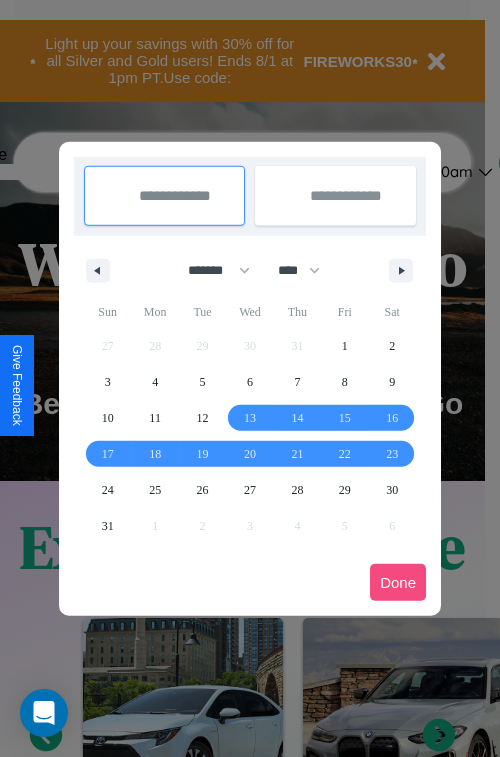 click on "Done" at bounding box center [398, 582] 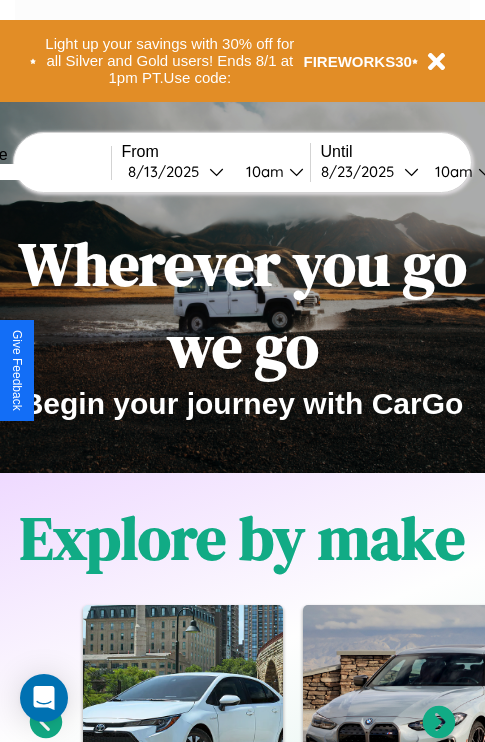 scroll, scrollTop: 0, scrollLeft: 75, axis: horizontal 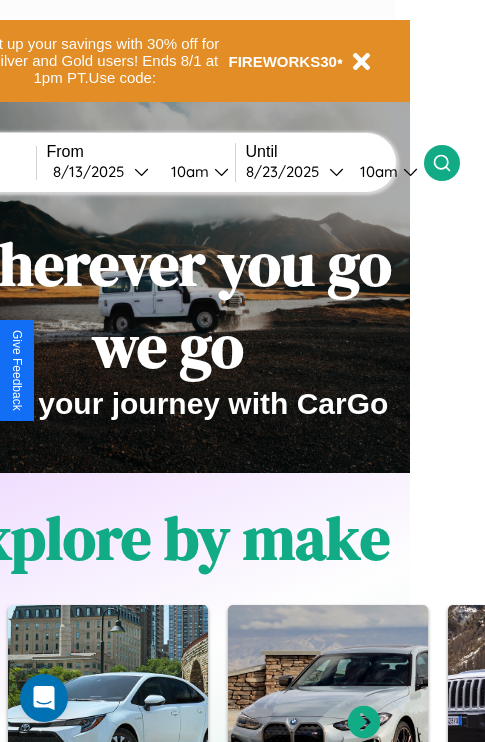 click 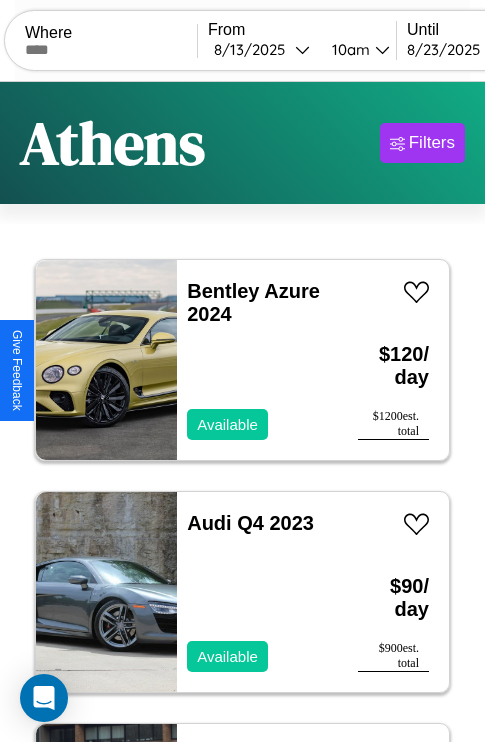 scroll, scrollTop: 95, scrollLeft: 0, axis: vertical 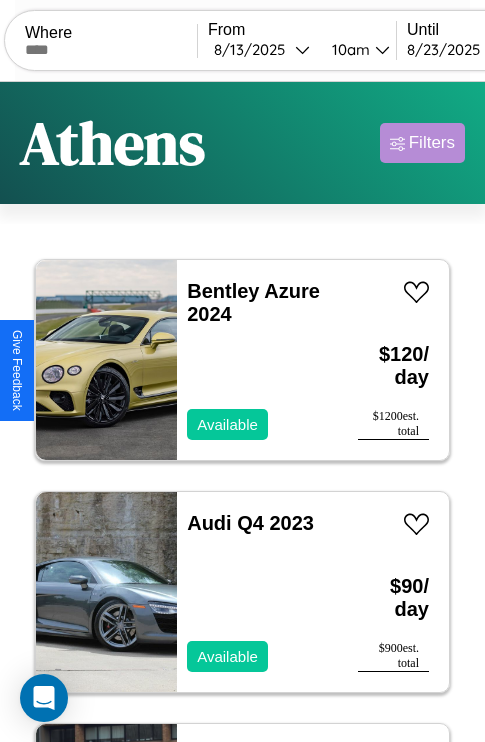 click on "Filters" at bounding box center [432, 143] 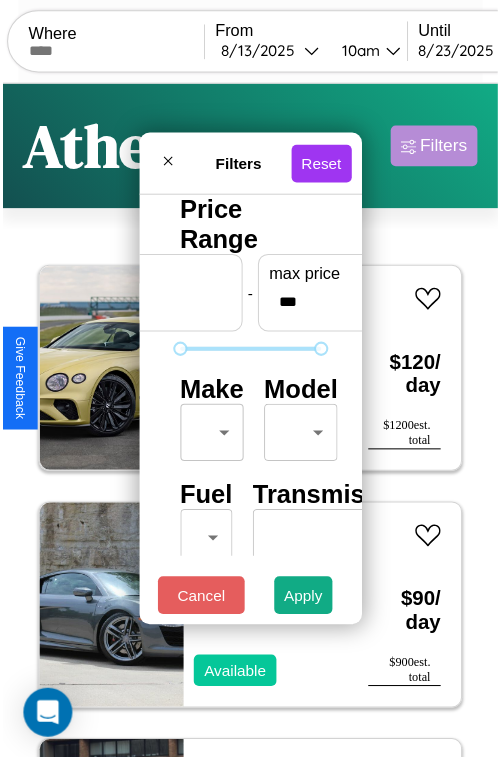 scroll, scrollTop: 59, scrollLeft: 0, axis: vertical 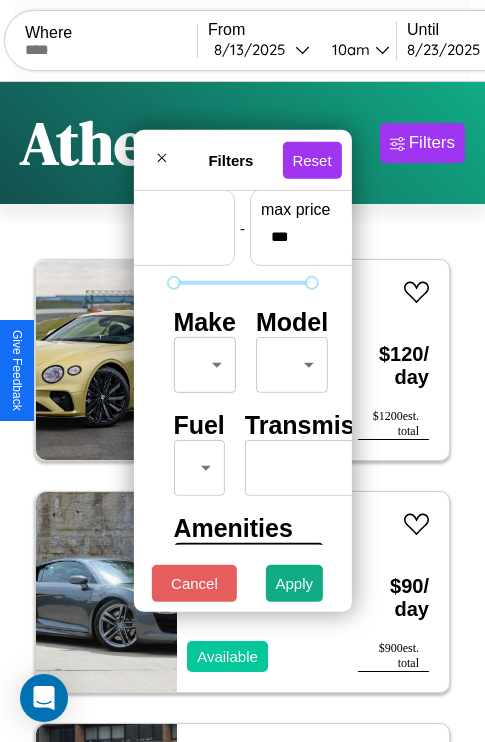 click on "CarGo Where From [MONTH] / [DAY] / [YEAR] [TIME] Until [MONTH] / [DAY] / [YEAR] [TIME] Become a Host Login Sign Up [CITY] Filters 146  cars in this area These cars can be picked up in this city. Bentley   Azure   2024 Available $ 120  / day $ 1200  est. total Audi   Q4   2023 Available $ 90  / day $ 900  est. total Honda   CB300FA   2016 Available $ 170  / day $ 1700  est. total Hyundai   Elantra   2022 Available $ 80  / day $ 800  est. total Infiniti   G37   2024 Available $ 70  / day $ 700  est. total Mercedes   SL-Class   2019 Available $ 60  / day $ 600  est. total Buick   LeSabre   2016 Unavailable $ 100  / day $ 1000  est. total Acura   RSX   2014 Available $ 110  / day $ 1100  est. total Hummer   H1   2023 Available $ 40  / day $ 400  est. total Kia   Seltos   2024 Available $ 60  / day $ 600  est. total Land Rover   Discovery   2021 Available $ 150  / day $ 1500  est. total Audi   e-tron   2014 Available $ 80  / day $ 800  est. total Honda   VT1300   2014 Available $ 130  / day $ 1300  est. total Alfa Romeo   Tonale   2021 $ $" at bounding box center [242, 412] 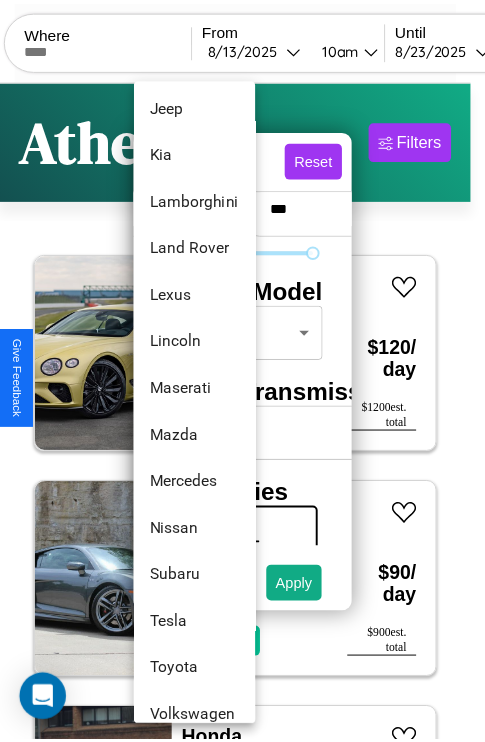 scroll, scrollTop: 1083, scrollLeft: 0, axis: vertical 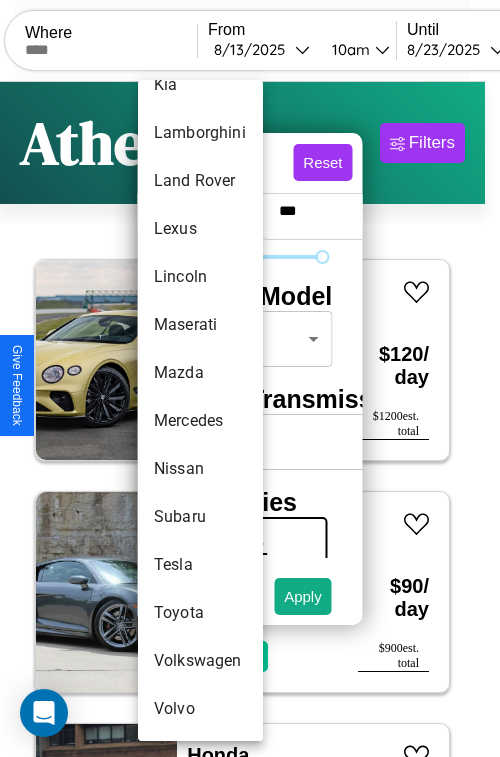 click on "Volvo" at bounding box center (200, 709) 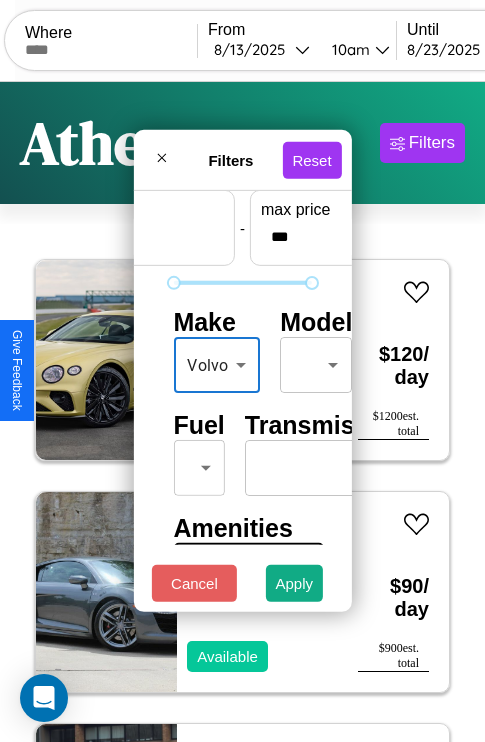 scroll, scrollTop: 162, scrollLeft: 63, axis: both 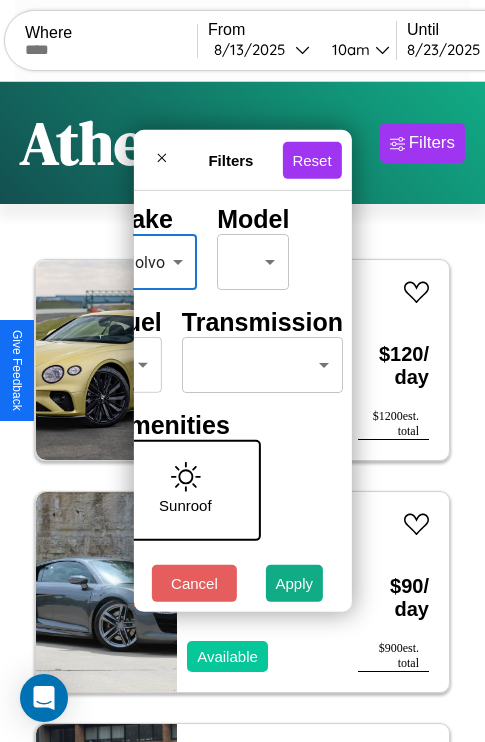 click on "CarGo Where From [MONTH] / [DAY] / [YEAR] [TIME] Until [MONTH] / [DAY] / [YEAR] [TIME] Become a Host Login Sign Up [CITY] Filters 146  cars in this area These cars can be picked up in this city. Bentley   Azure   2024 Available $ 120  / day $ 1200  est. total Audi   Q4   2023 Available $ 90  / day $ 900  est. total Honda   CB300FA   2016 Available $ 170  / day $ 1700  est. total Hyundai   Elantra   2022 Available $ 80  / day $ 800  est. total Infiniti   G37   2024 Available $ 70  / day $ 700  est. total Mercedes   SL-Class   2019 Available $ 60  / day $ 600  est. total Buick   LeSabre   2016 Unavailable $ 100  / day $ 1000  est. total Acura   RSX   2014 Available $ 110  / day $ 1100  est. total Hummer   H1   2023 Available $ 40  / day $ 400  est. total Kia   Seltos   2024 Available $ 60  / day $ 600  est. total Land Rover   Discovery   2021 Available $ 150  / day $ 1500  est. total Audi   e-tron   2014 Available $ 80  / day $ 800  est. total Honda   VT1300   2014 Available $ 130  / day $ 1300  est. total Alfa Romeo   Tonale   2021 $ $" at bounding box center (242, 412) 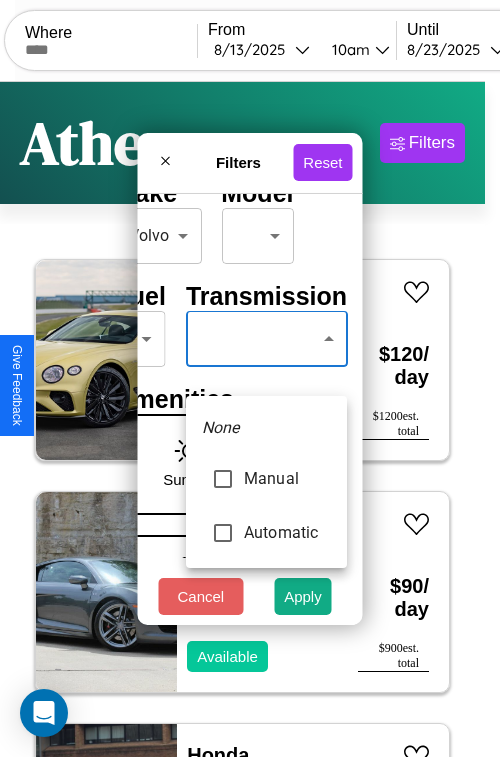 type on "*********" 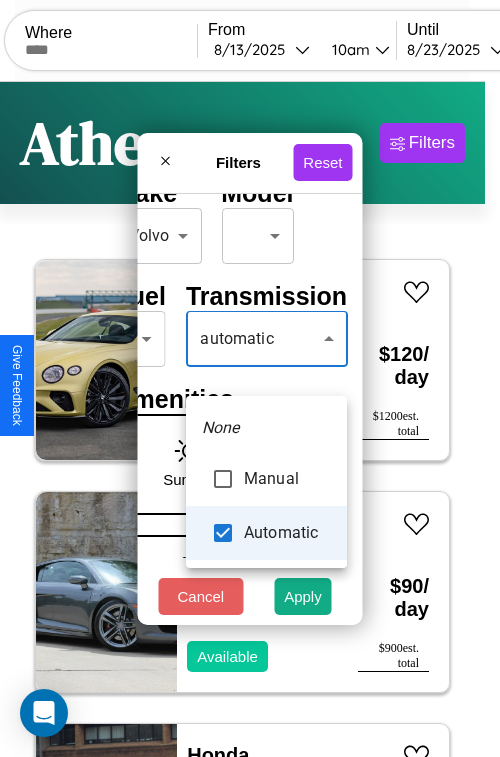 click at bounding box center (250, 378) 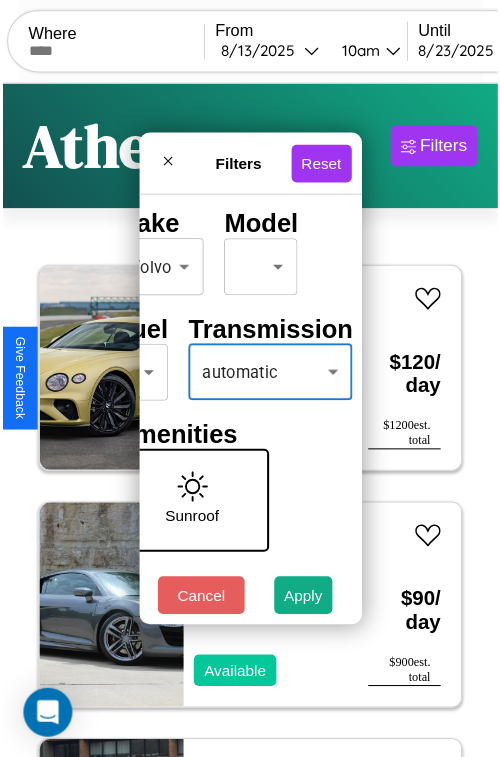 scroll, scrollTop: 162, scrollLeft: 40, axis: both 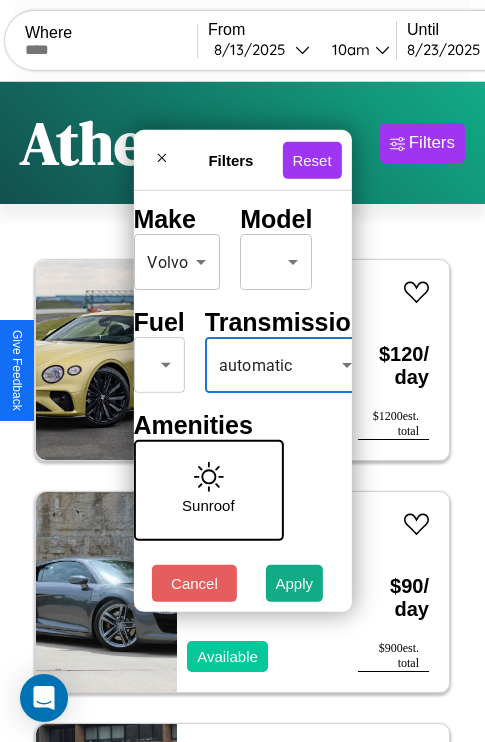 click on "CarGo Where From [MONTH] / [DAY] / [YEAR] [TIME] Until [MONTH] / [DAY] / [YEAR] [TIME] Become a Host Login Sign Up [CITY] Filters 146  cars in this area These cars can be picked up in this city. Bentley   Azure   2024 Available $ 120  / day $ 1200  est. total Audi   Q4   2023 Available $ 90  / day $ 900  est. total Honda   CB300FA   2016 Available $ 170  / day $ 1700  est. total Hyundai   Elantra   2022 Available $ 80  / day $ 800  est. total Infiniti   G37   2024 Available $ 70  / day $ 700  est. total Mercedes   SL-Class   2019 Available $ 60  / day $ 600  est. total Buick   LeSabre   2016 Unavailable $ 100  / day $ 1000  est. total Acura   RSX   2014 Available $ 110  / day $ 1100  est. total Hummer   H1   2023 Available $ 40  / day $ 400  est. total Kia   Seltos   2024 Available $ 60  / day $ 600  est. total Land Rover   Discovery   2021 Available $ 150  / day $ 1500  est. total Audi   e-tron   2014 Available $ 80  / day $ 800  est. total Honda   VT1300   2014 Available $ 130  / day $ 1300  est. total Alfa Romeo   Tonale   2021 $ $" at bounding box center (242, 412) 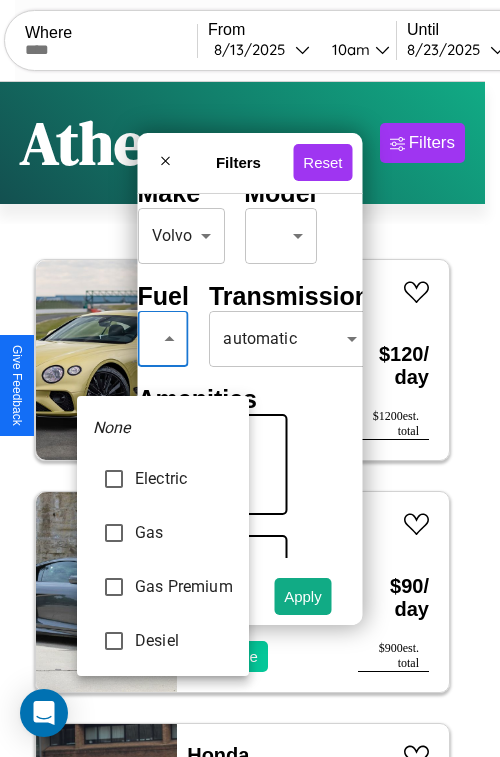 type on "********" 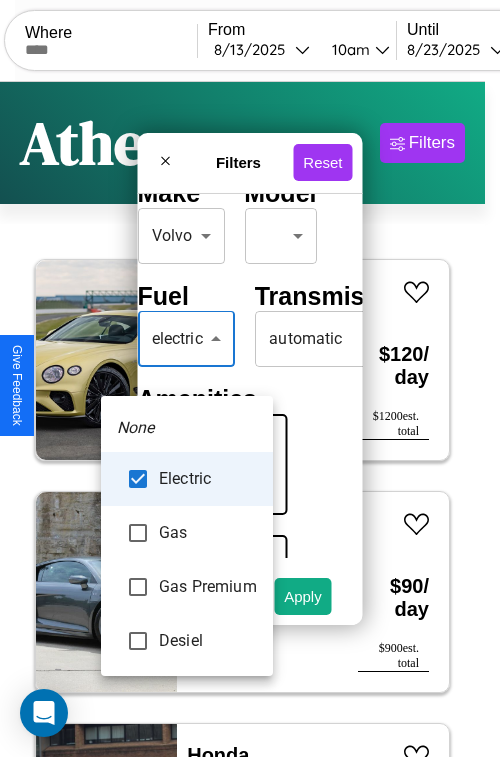 click at bounding box center (250, 378) 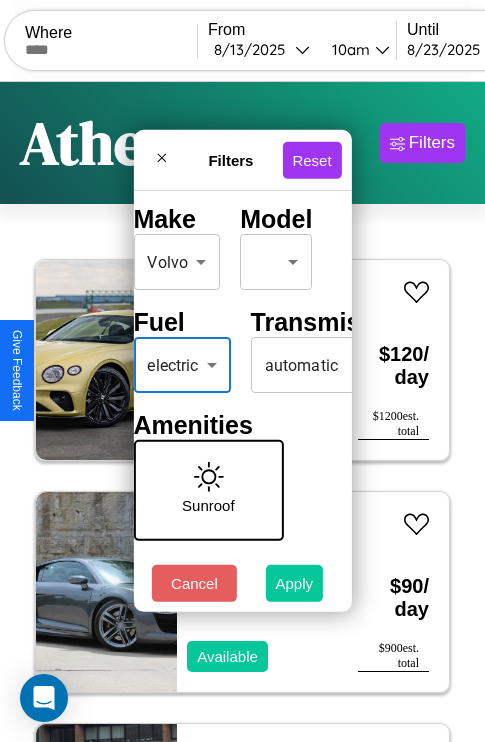 click on "Apply" at bounding box center [295, 583] 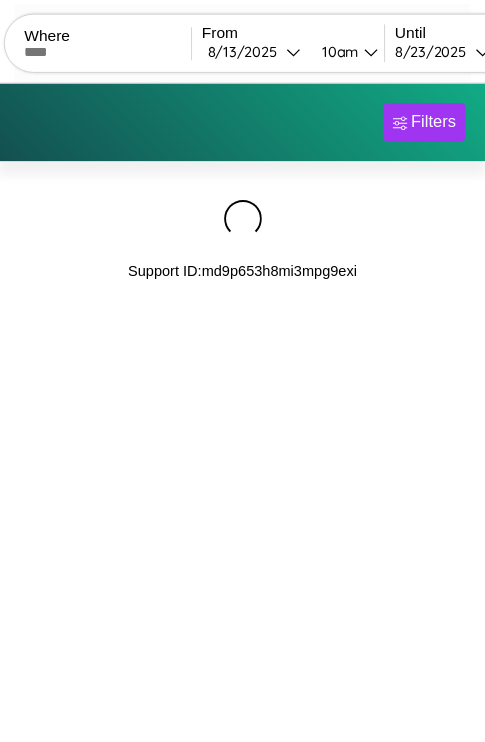 scroll, scrollTop: 0, scrollLeft: 0, axis: both 